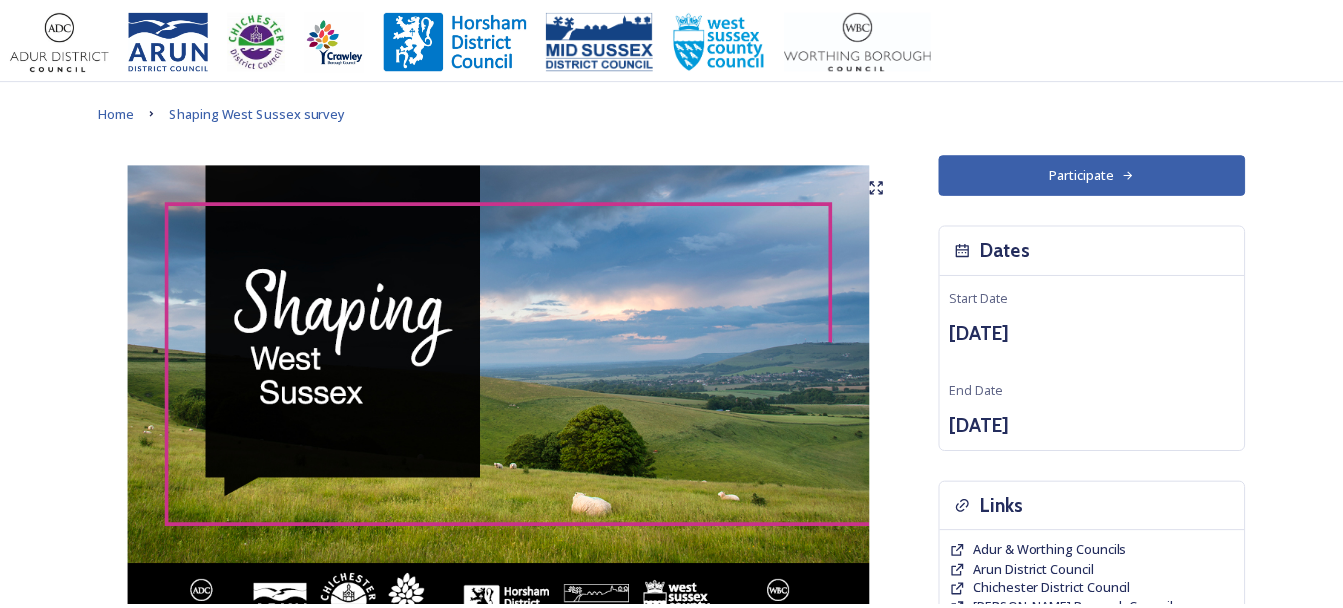 scroll, scrollTop: 0, scrollLeft: 0, axis: both 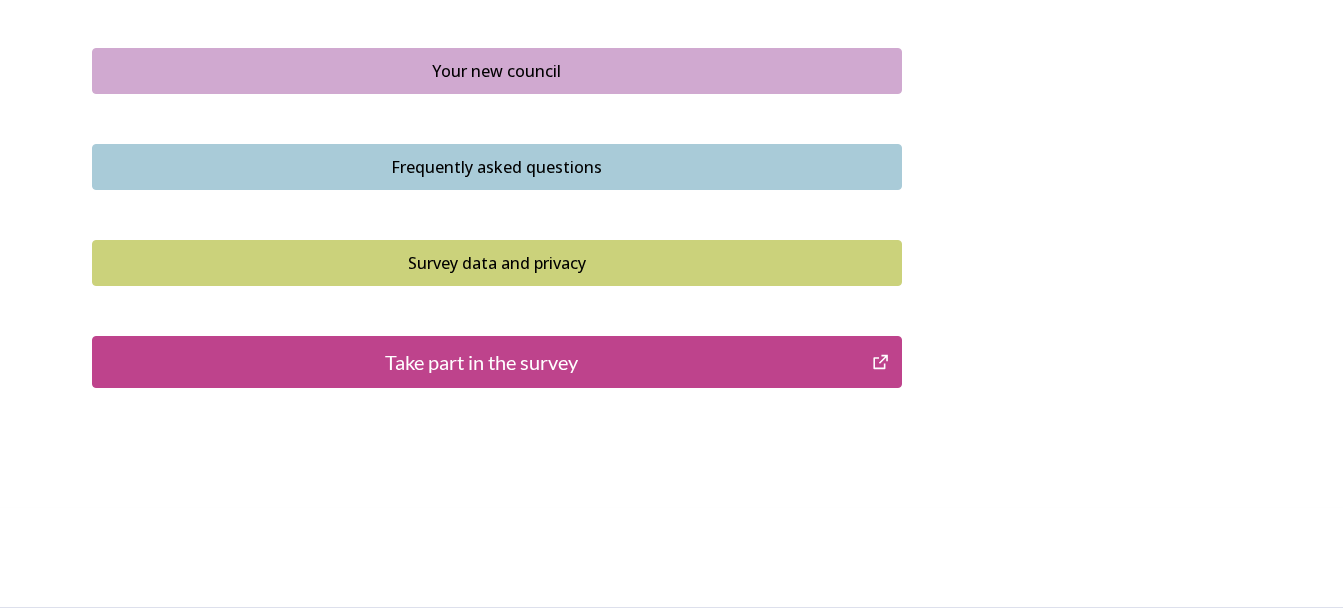 click on "Take part in the survey" at bounding box center [482, 362] 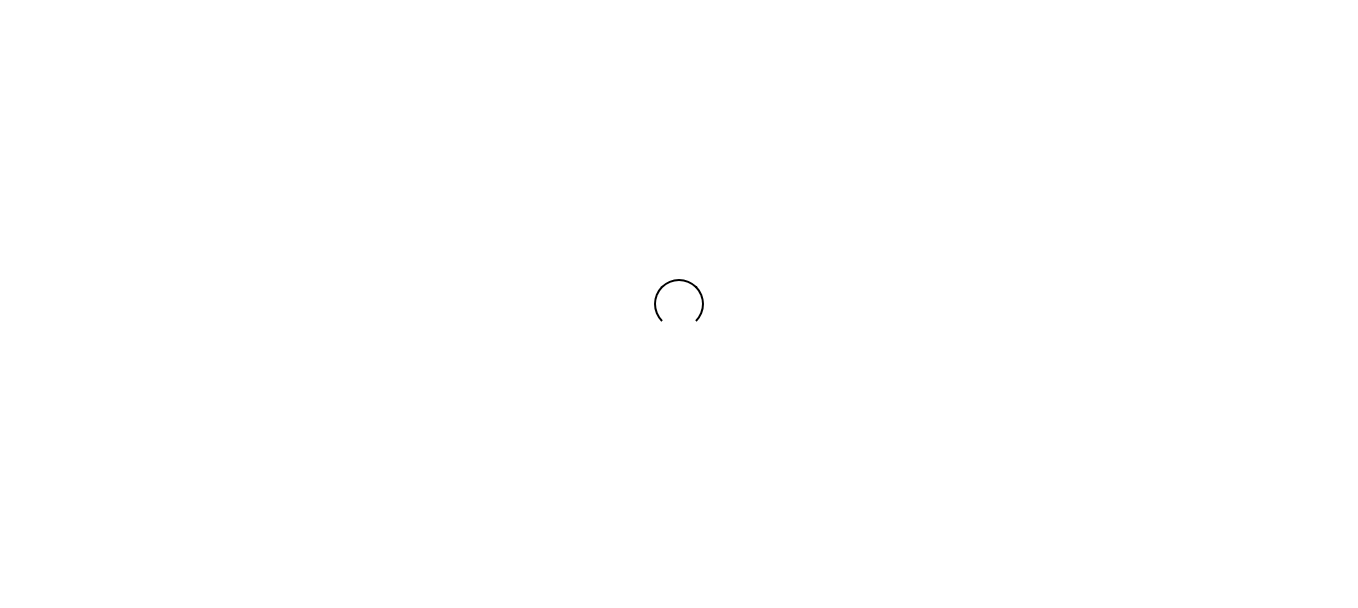 scroll, scrollTop: 0, scrollLeft: 0, axis: both 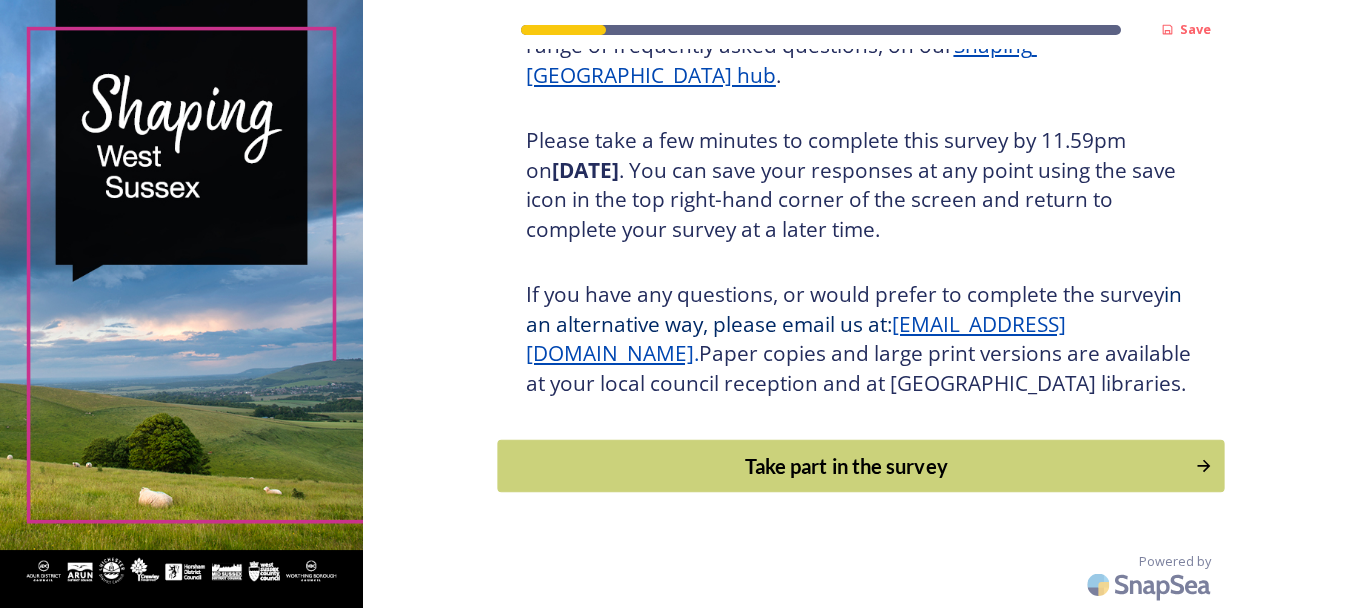 click on "Take part in the survey" at bounding box center [846, 466] 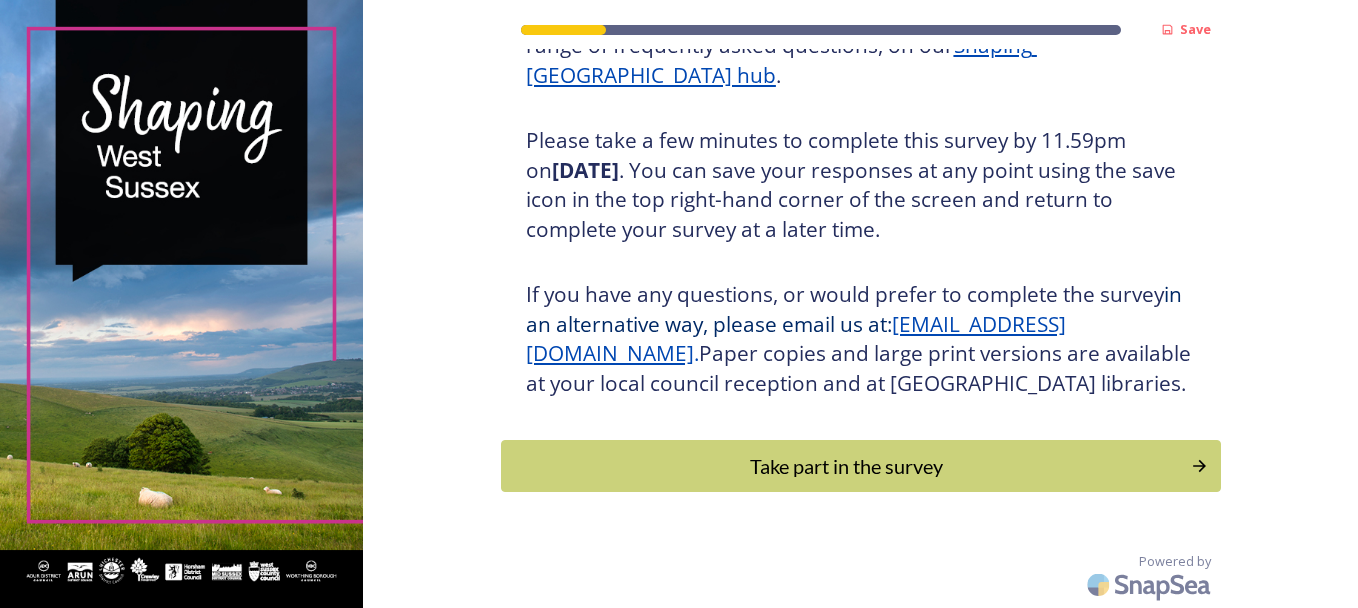 scroll, scrollTop: 0, scrollLeft: 0, axis: both 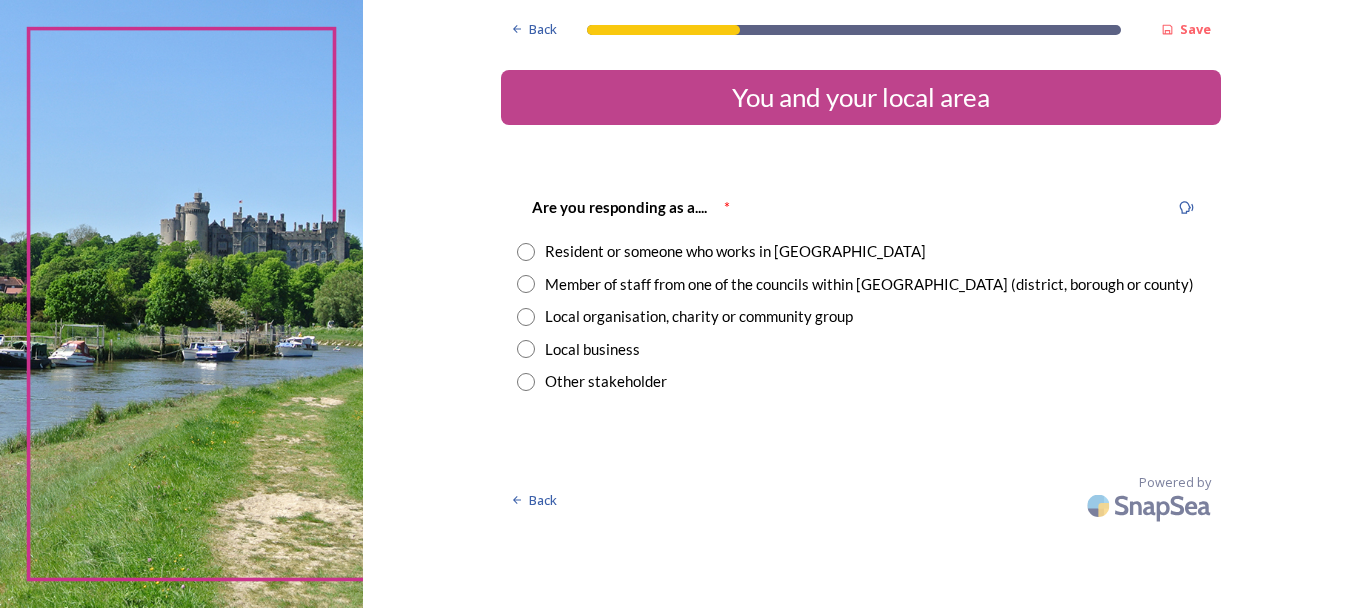 click at bounding box center [526, 284] 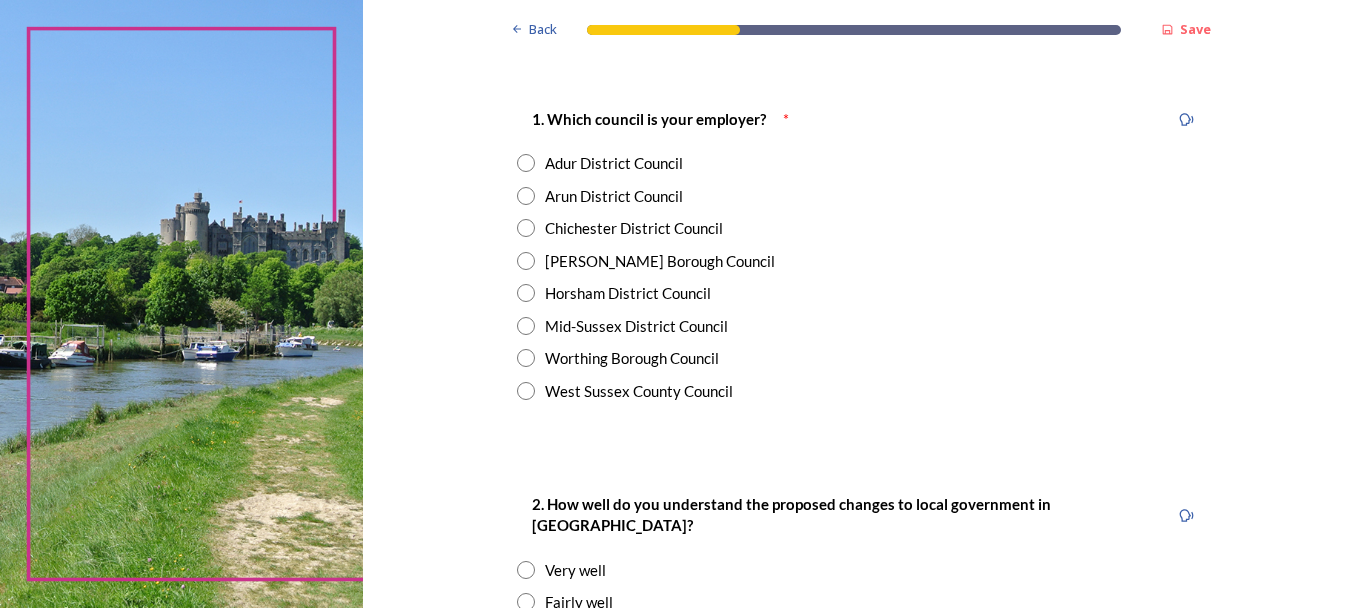 scroll, scrollTop: 511, scrollLeft: 0, axis: vertical 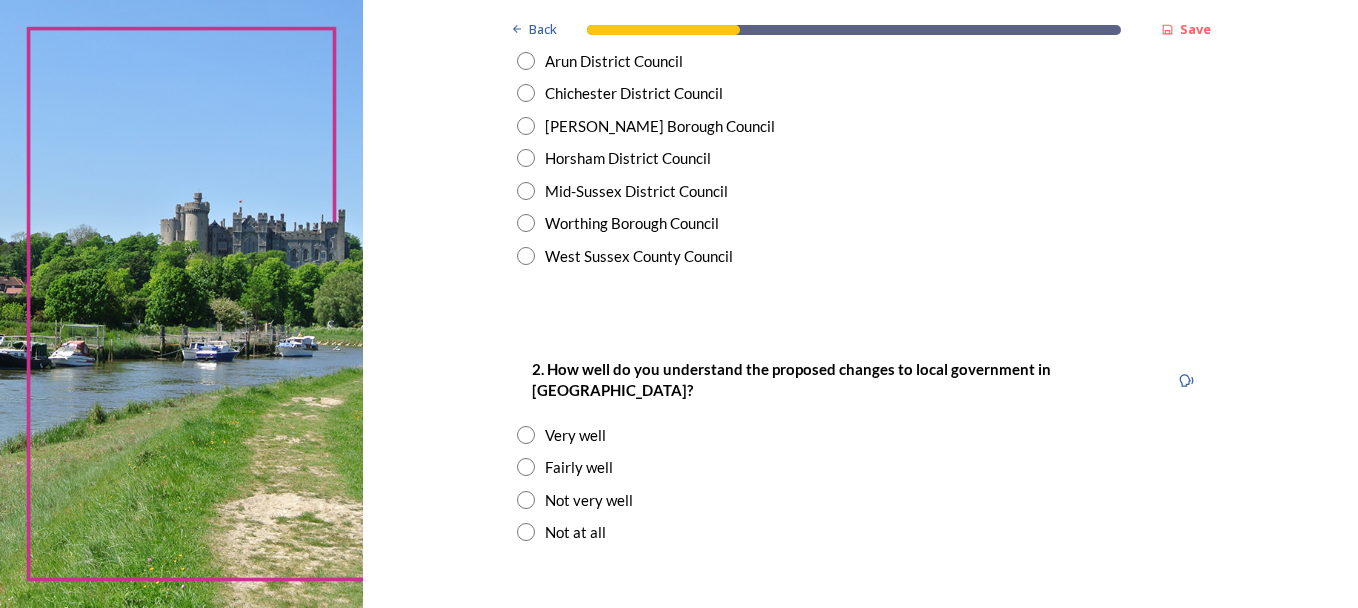click at bounding box center [526, 93] 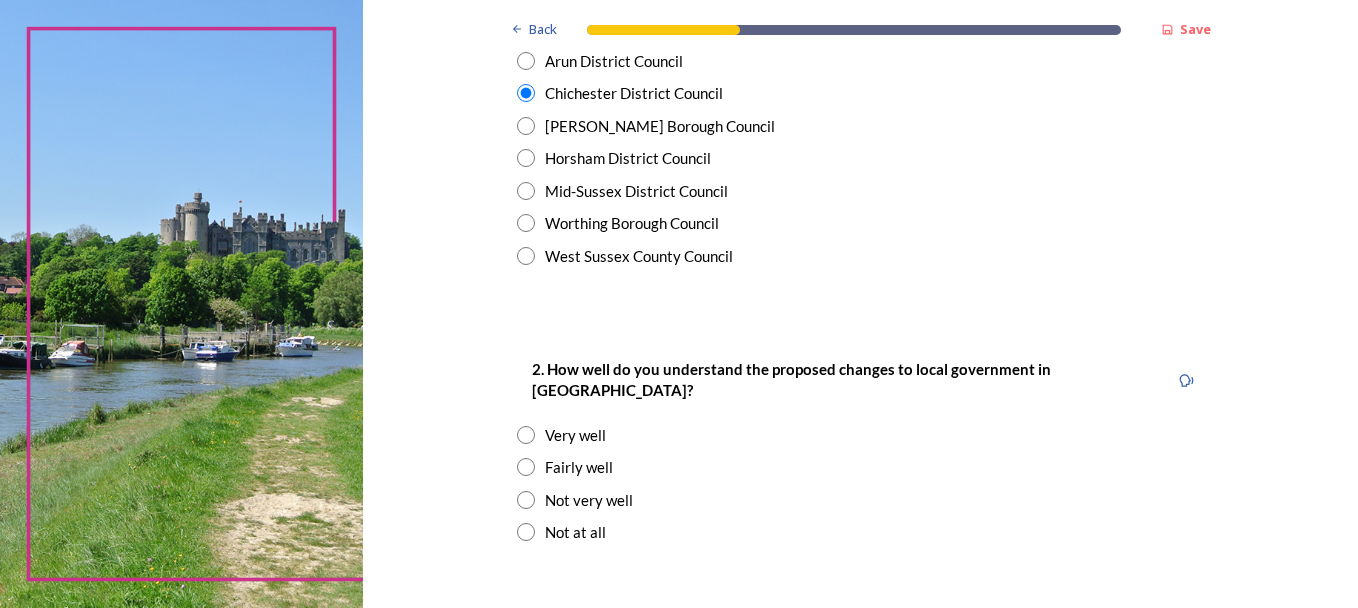 click at bounding box center [526, 467] 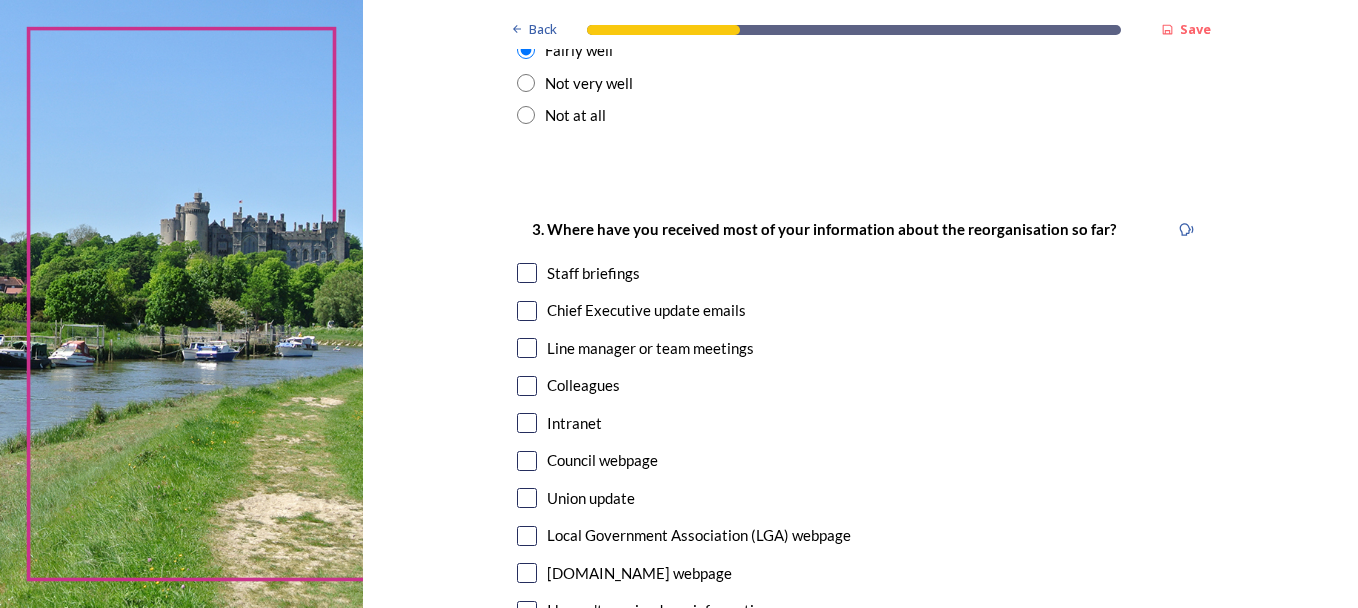 scroll, scrollTop: 1041, scrollLeft: 0, axis: vertical 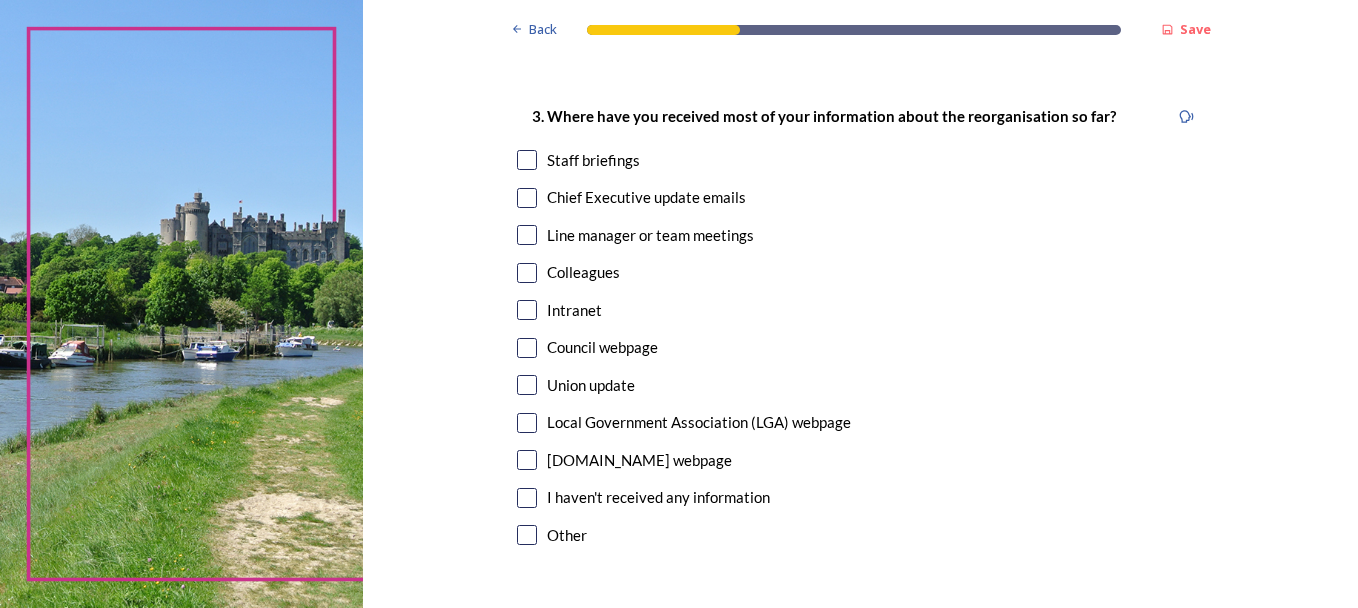 click at bounding box center (527, 160) 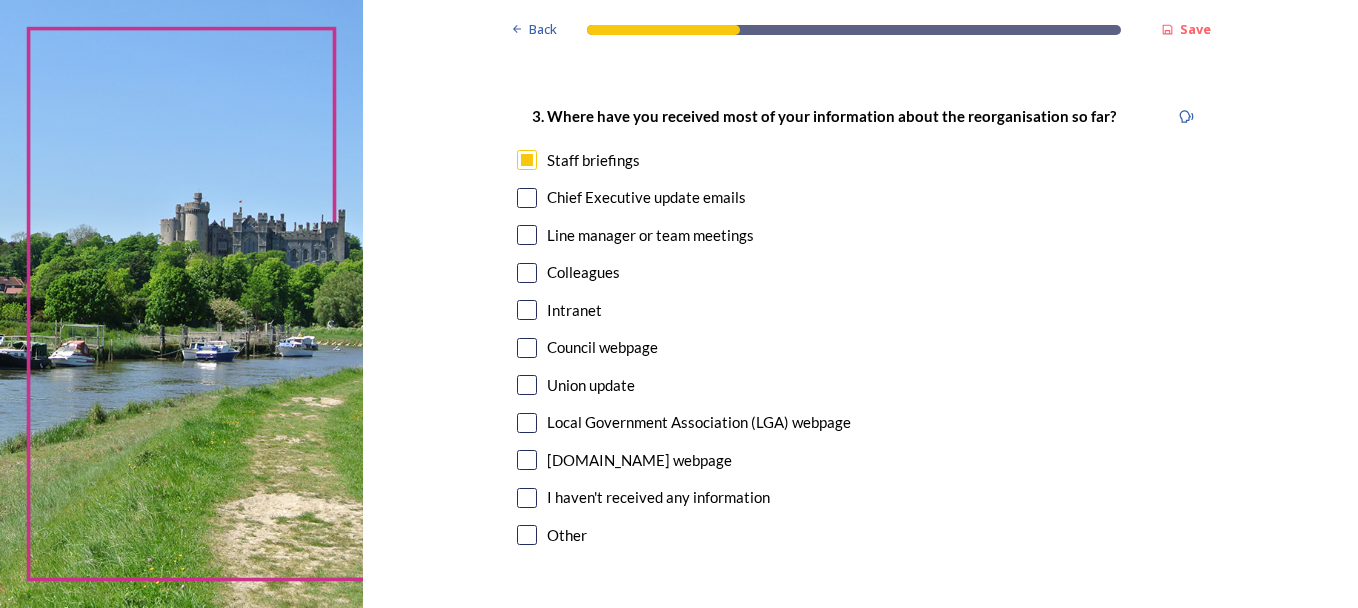 click at bounding box center [527, 198] 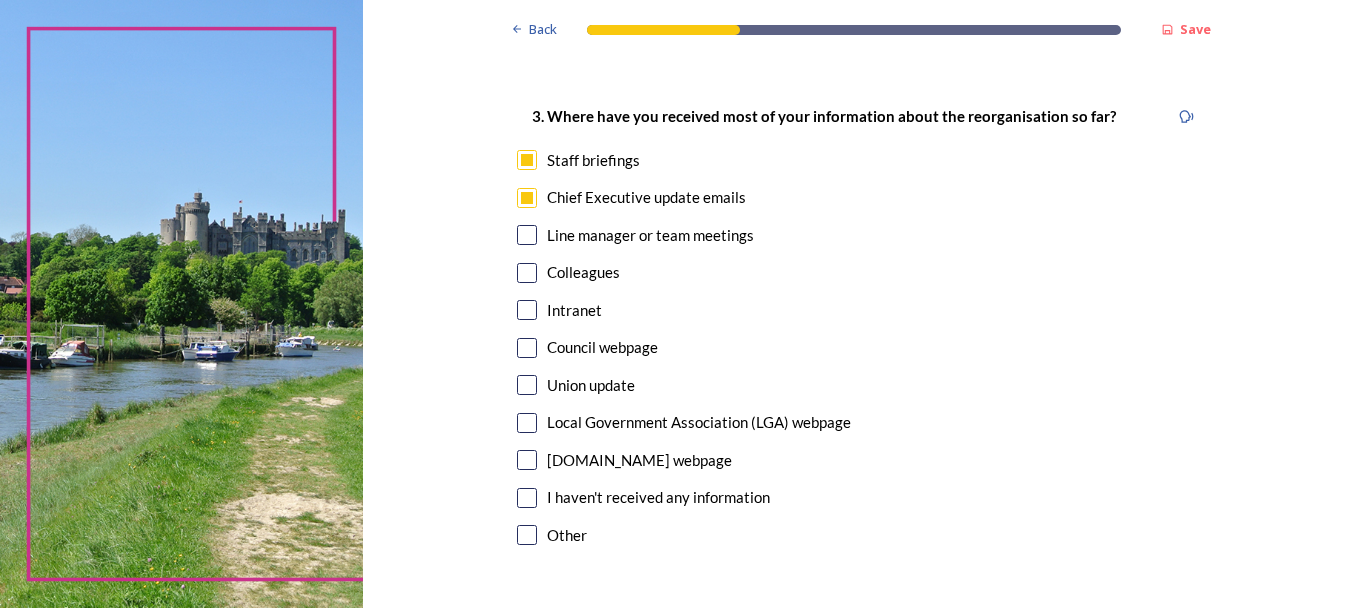 scroll, scrollTop: 1198, scrollLeft: 0, axis: vertical 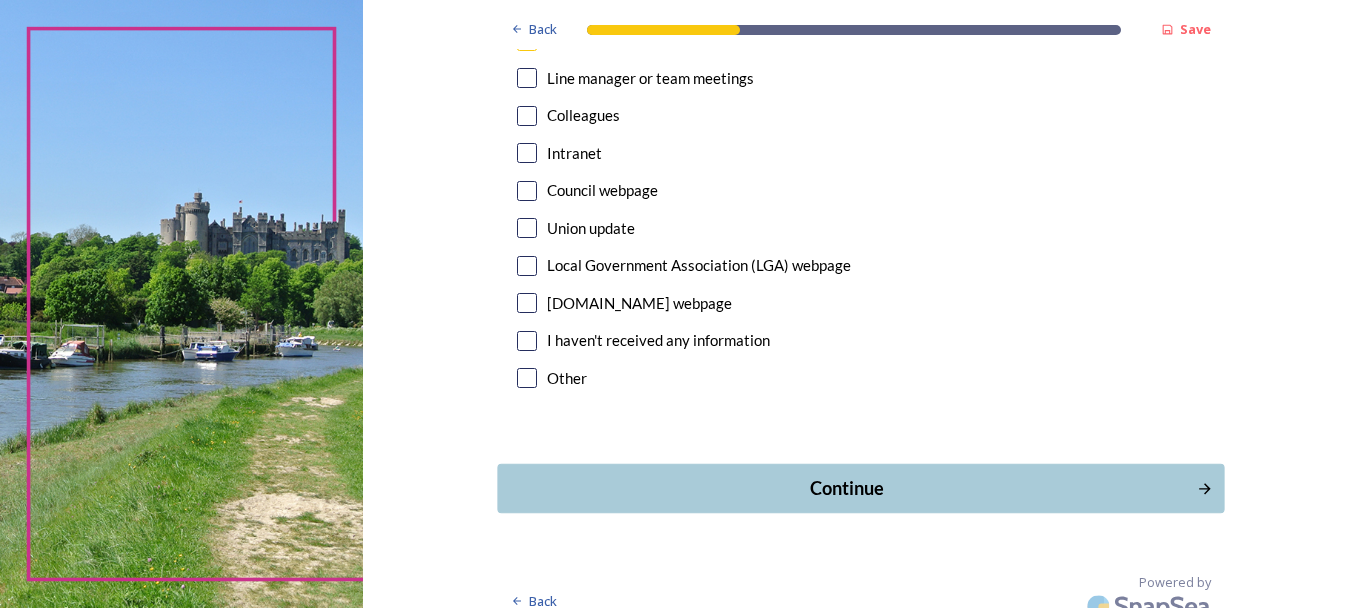 click on "Continue" at bounding box center [846, 488] 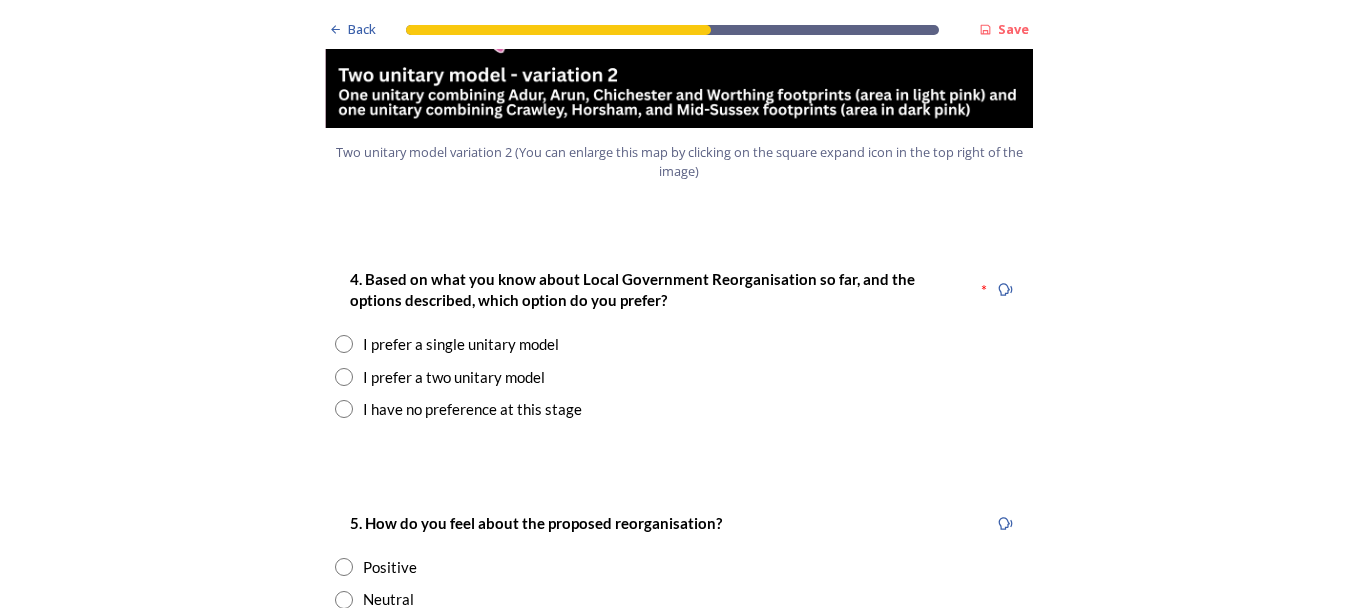 scroll, scrollTop: 2541, scrollLeft: 0, axis: vertical 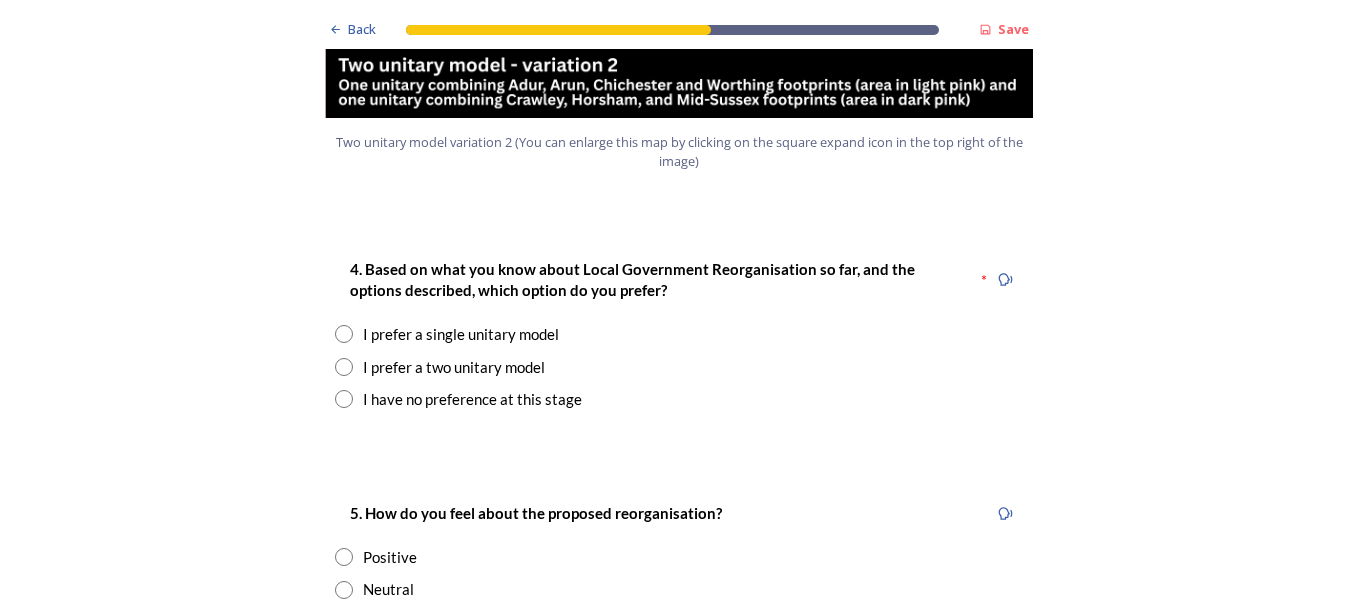 click at bounding box center (344, 367) 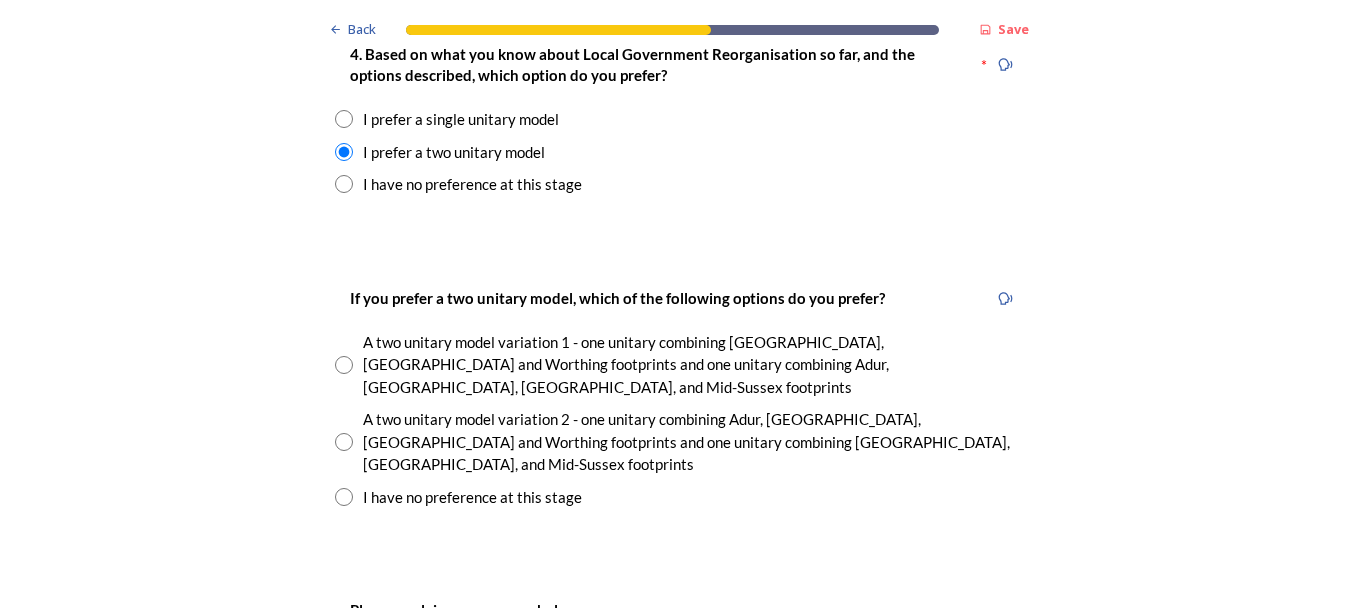 scroll, scrollTop: 2864, scrollLeft: 0, axis: vertical 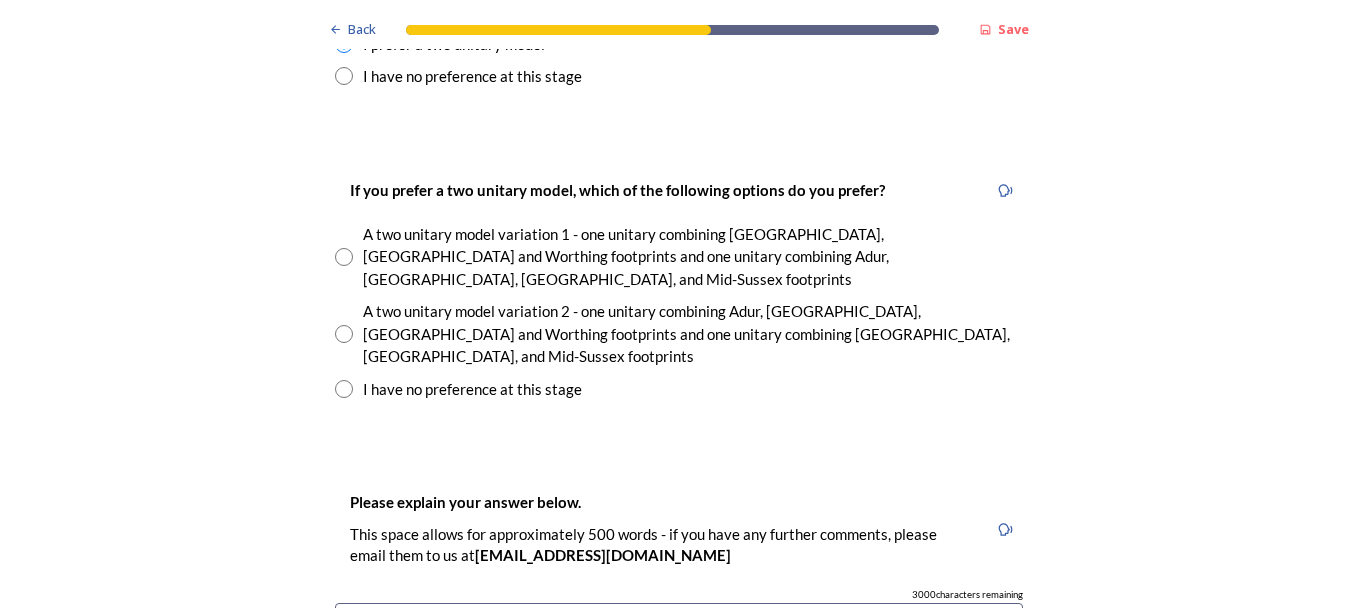 click on "Back Save Prioritising future services As explained on our  Shaping West Sussex hub , Local Government Reorganisation for West Sussex means that the county, district and borough councils will be replaced with one, or more than one, single-tier council (referred to as a unitary council) to deliver all your services.  Options currently being explored within West Sussex are detailed on our  hub , but map visuals can be found below. A single county unitary , bringing the County Council and all seven District and Borough Councils services together to form a new unitary council for West Sussex. Single unitary model (You can enlarge this map by clicking on the square expand icon in the top right of the image) Two unitary option, variation 1  -   one unitary combining Arun, Chichester and Worthing footprints and one unitary combining Adur, Crawley, Horsham, and Mid-Sussex footprints. Two unitary model variation 1 (You can enlarge this map by clicking on the square expand icon in the top right of the image) * 3000 3" at bounding box center (679, 545) 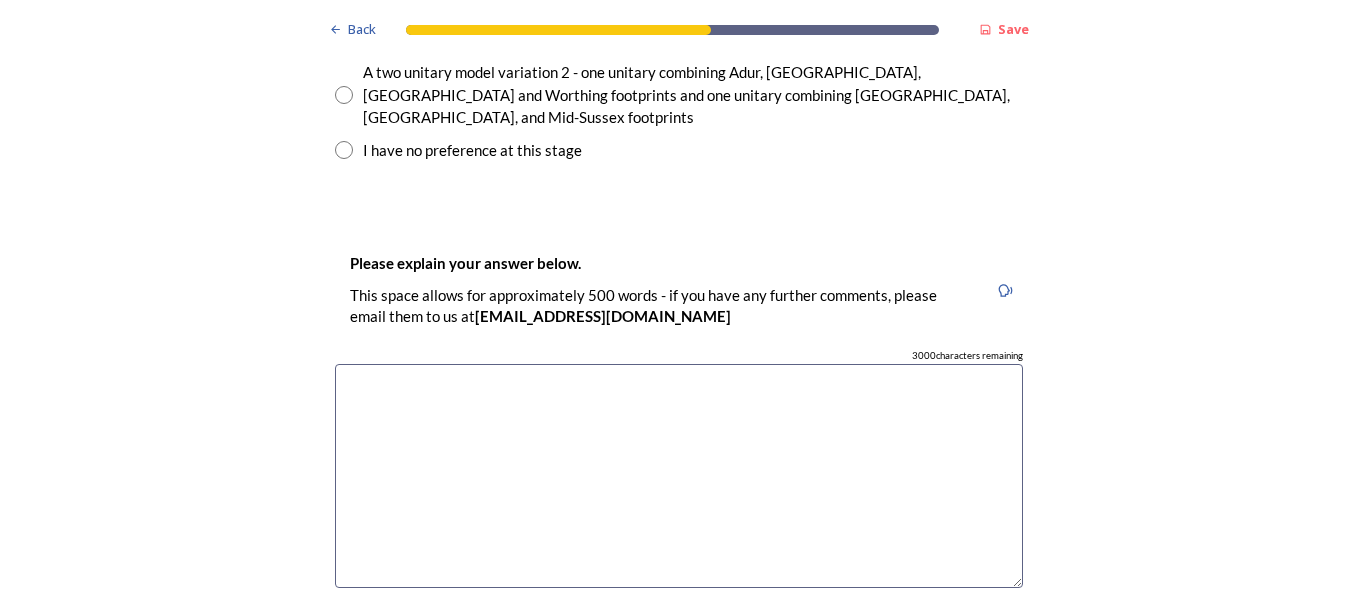 scroll, scrollTop: 3151, scrollLeft: 0, axis: vertical 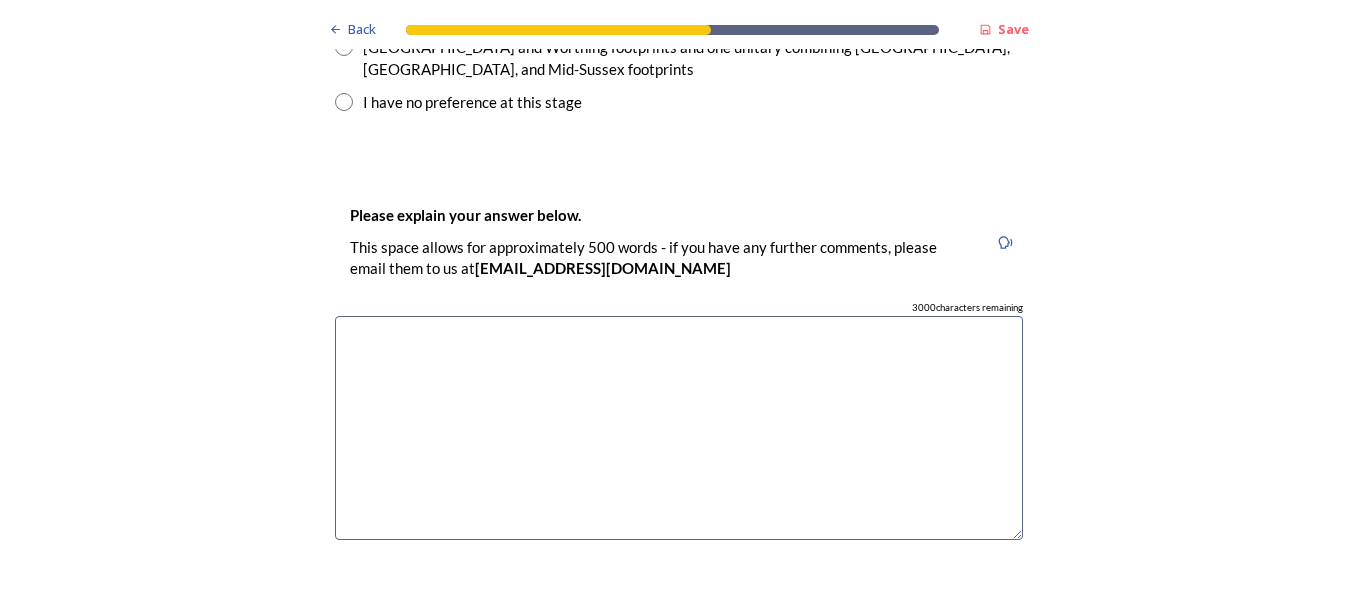 click at bounding box center [679, 428] 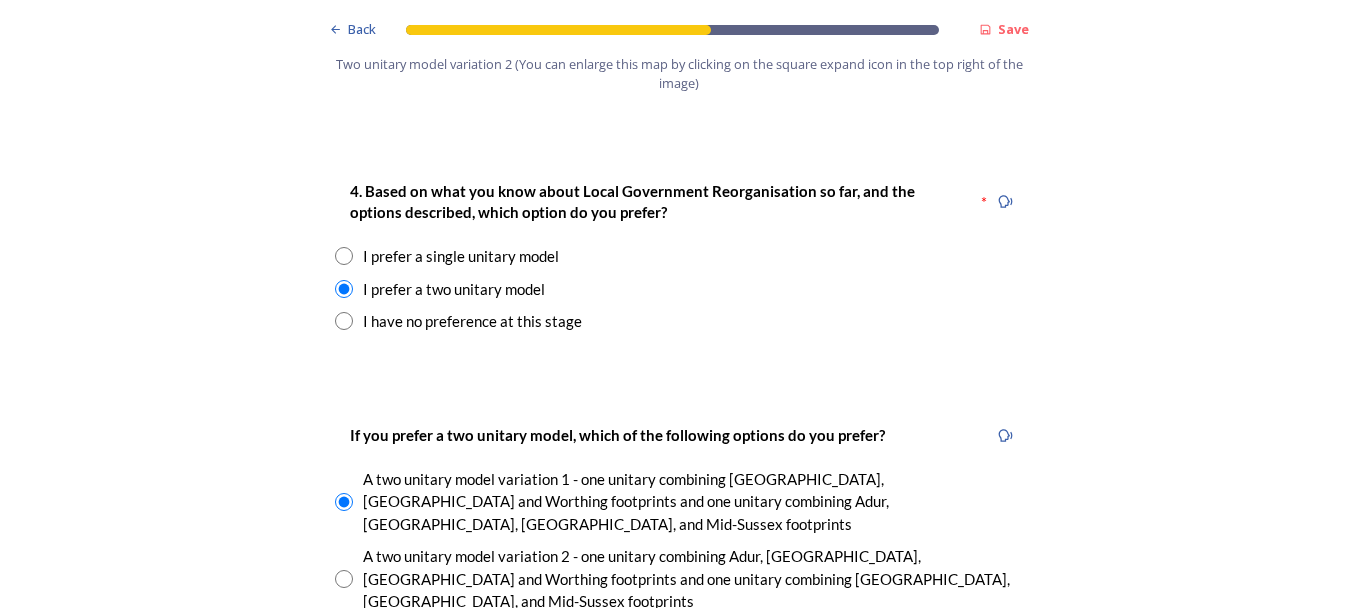 scroll, scrollTop: 2087, scrollLeft: 0, axis: vertical 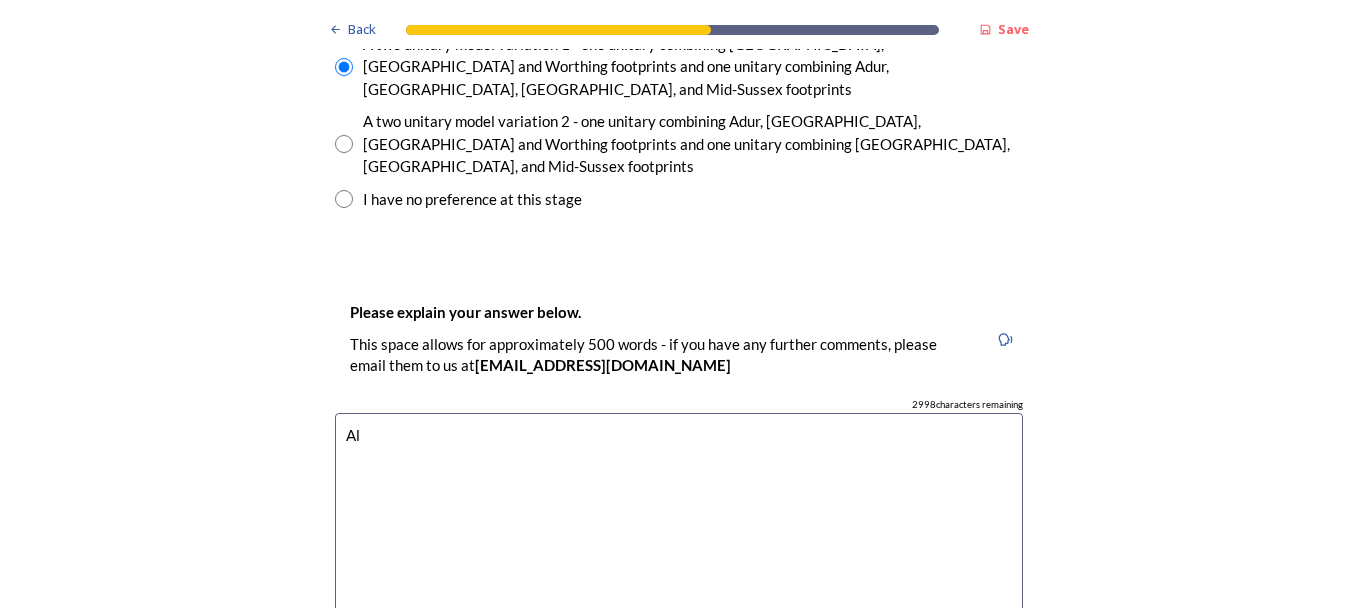 type on "A" 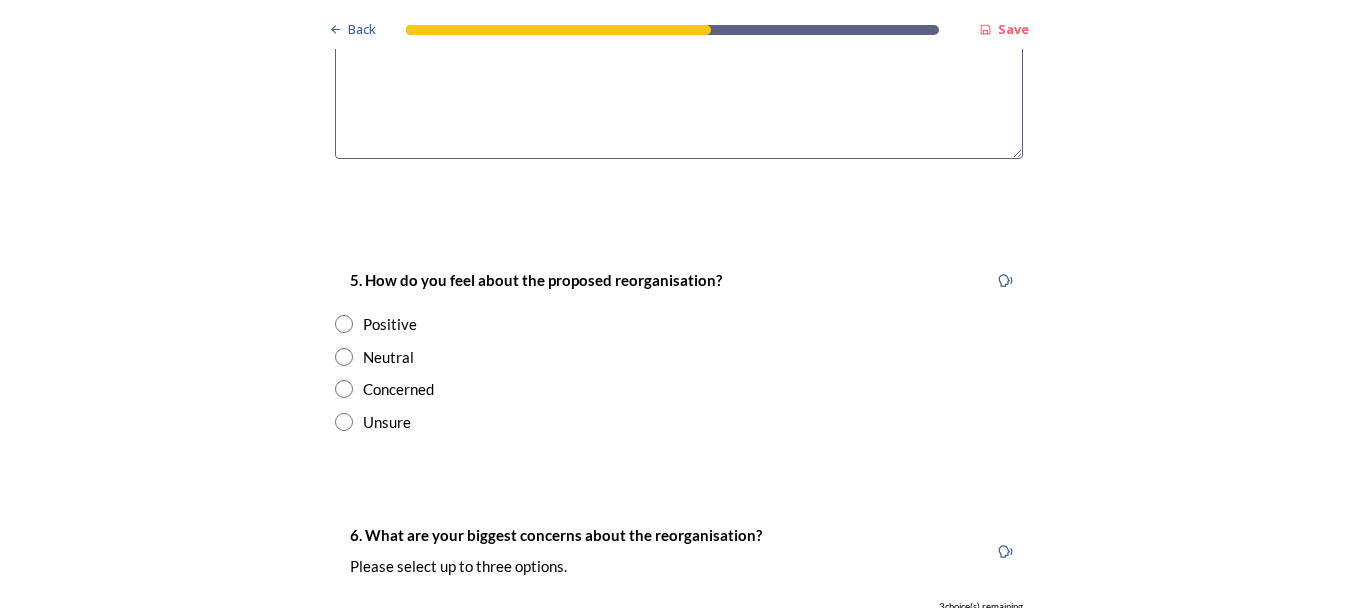 scroll, scrollTop: 3556, scrollLeft: 0, axis: vertical 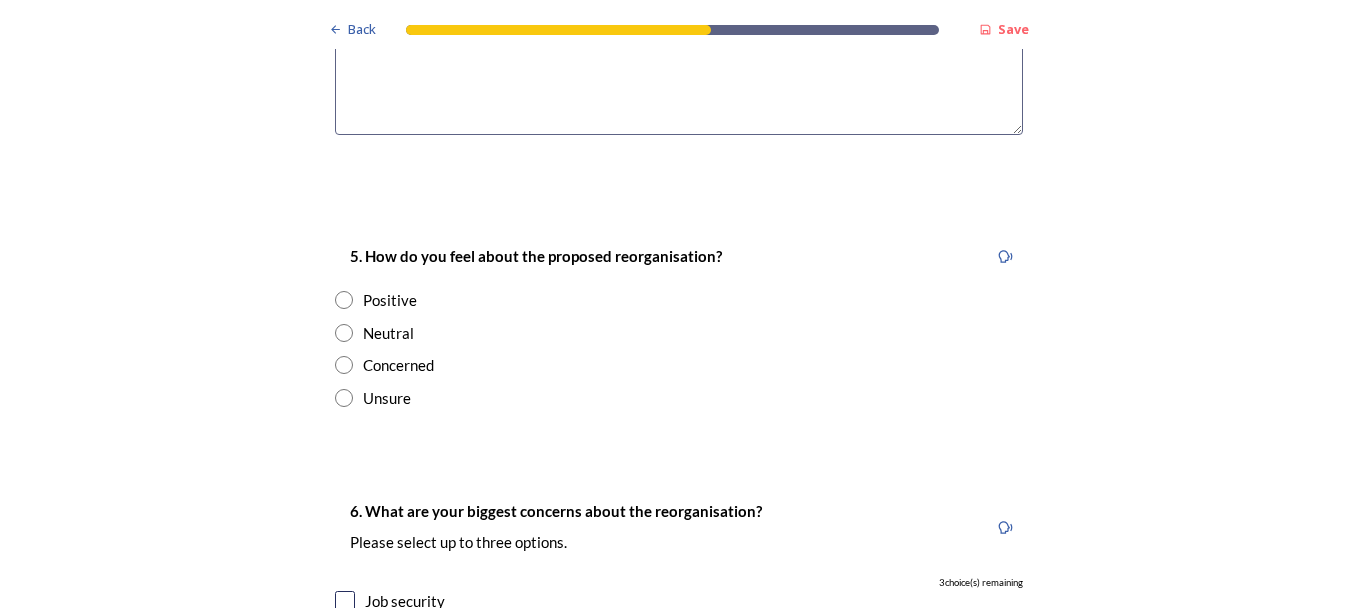 type on "Think it will be better for residents, in terms of the continuation of local services." 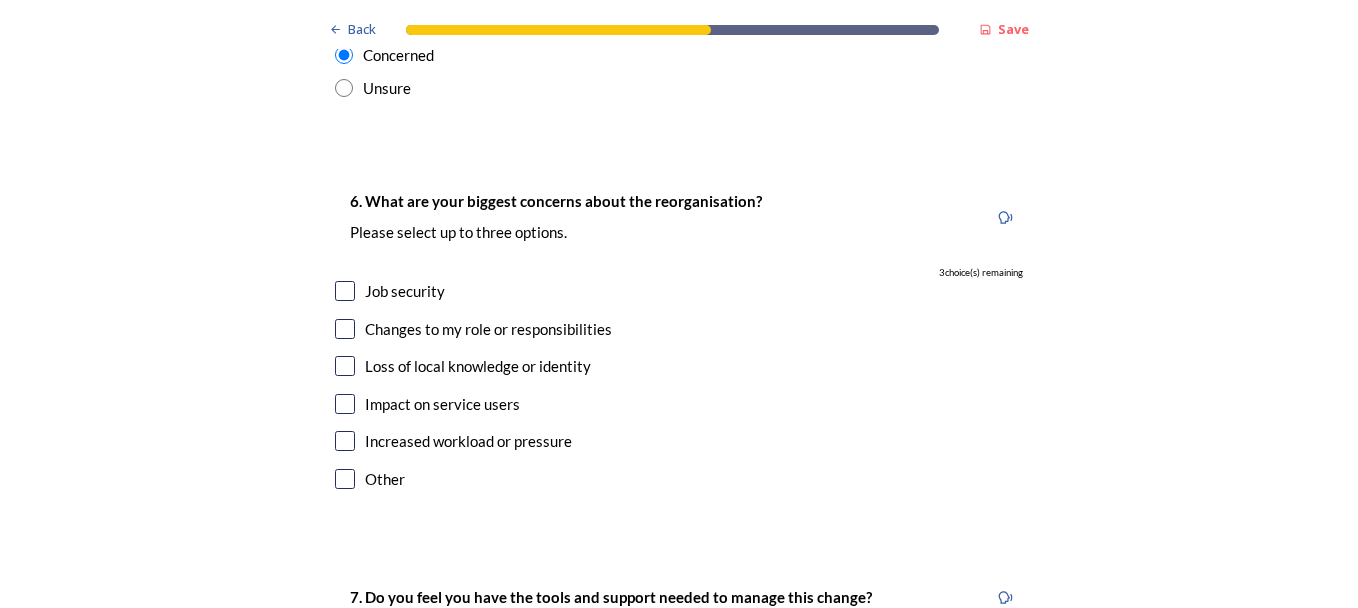 scroll, scrollTop: 3855, scrollLeft: 0, axis: vertical 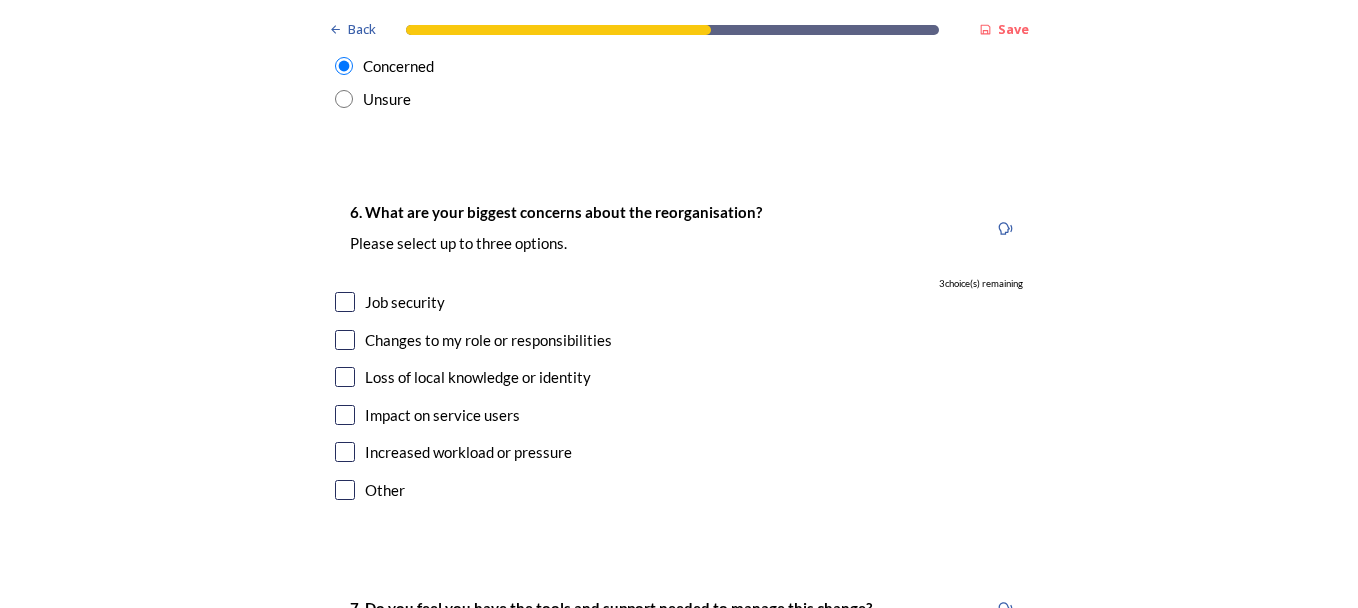 click at bounding box center [345, 415] 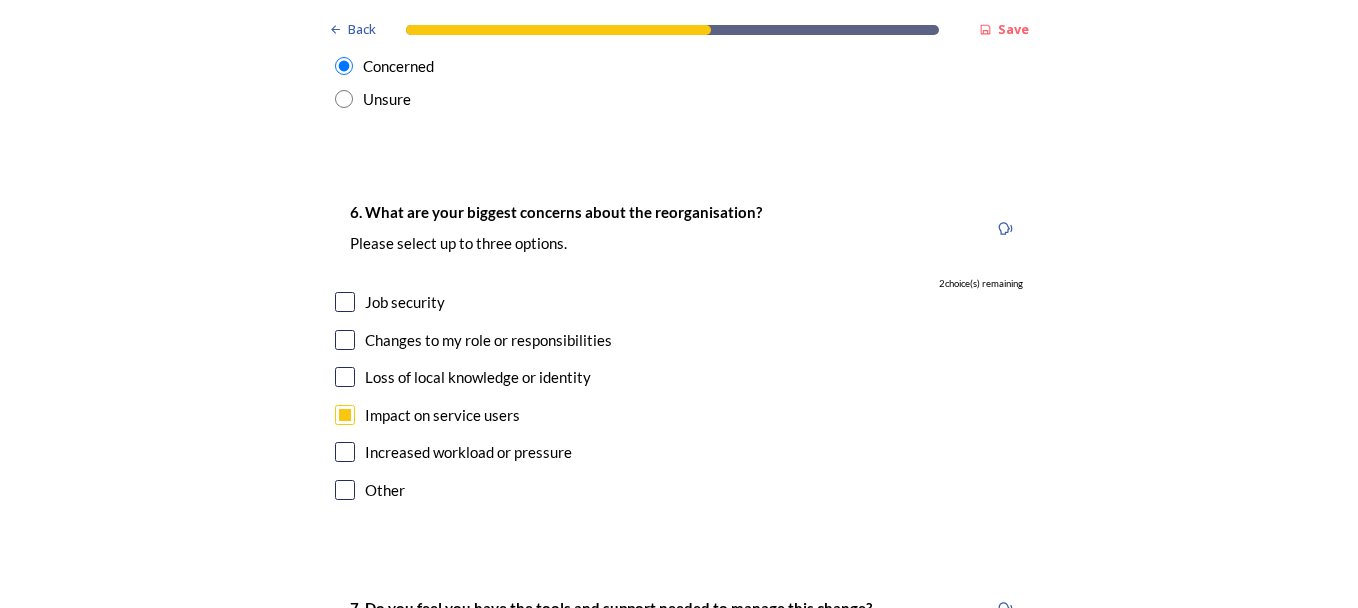 click at bounding box center [345, 377] 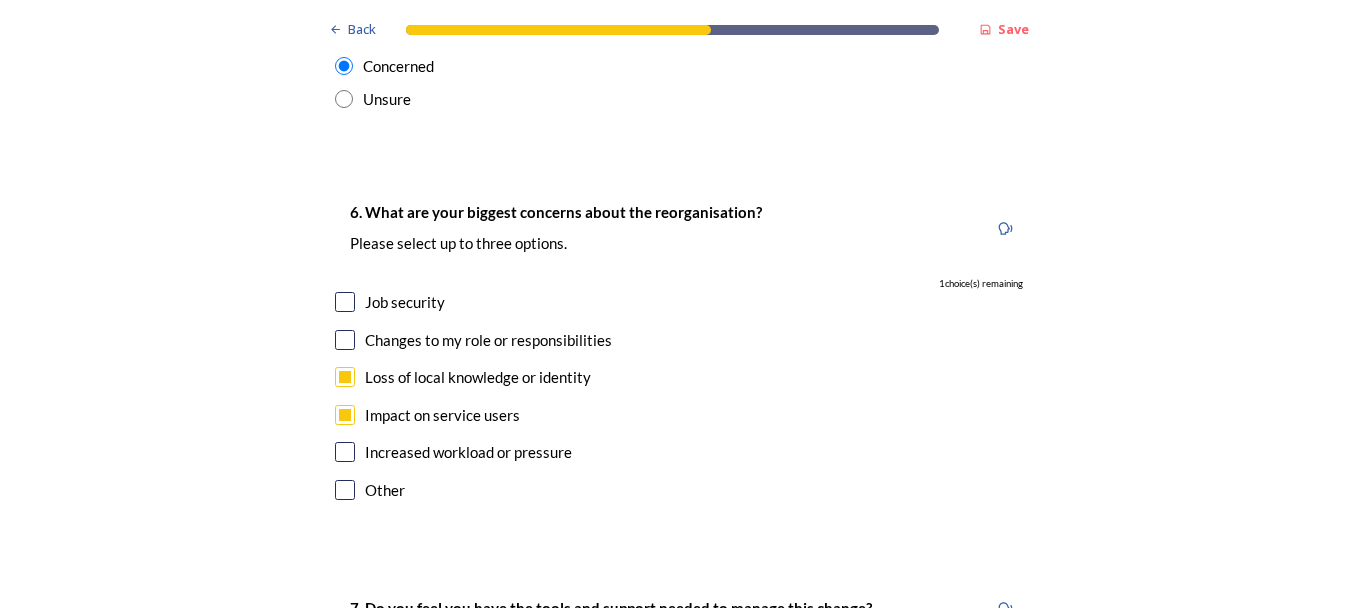 click at bounding box center [345, 340] 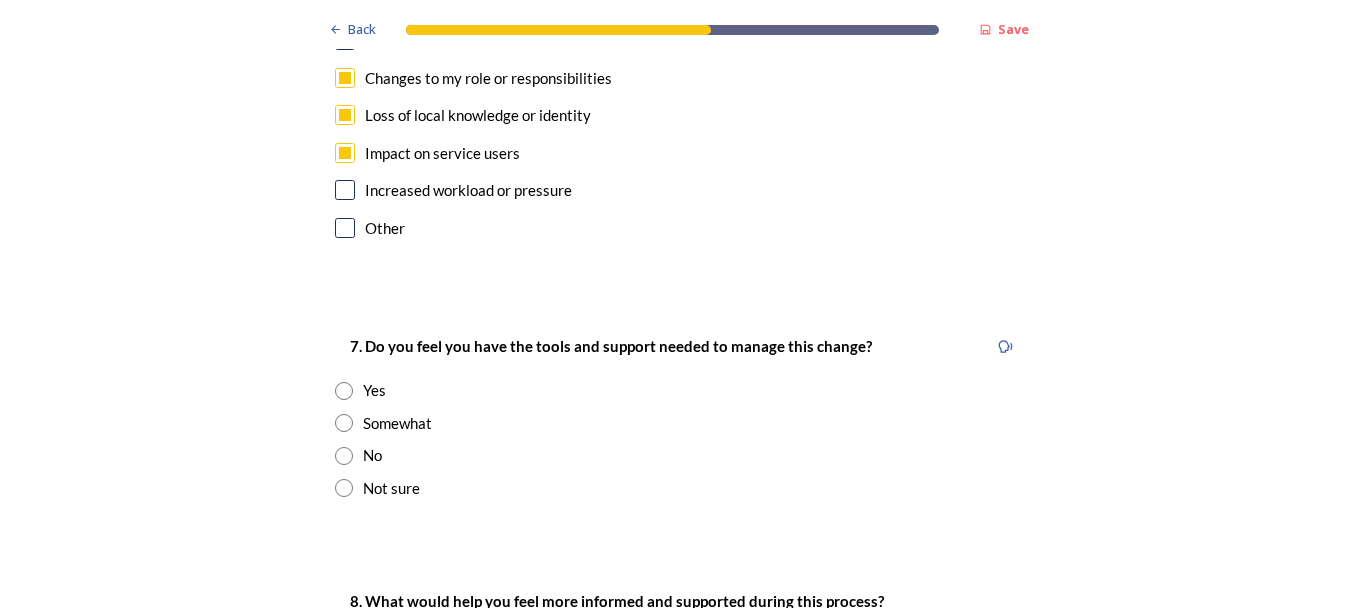 scroll, scrollTop: 4189, scrollLeft: 0, axis: vertical 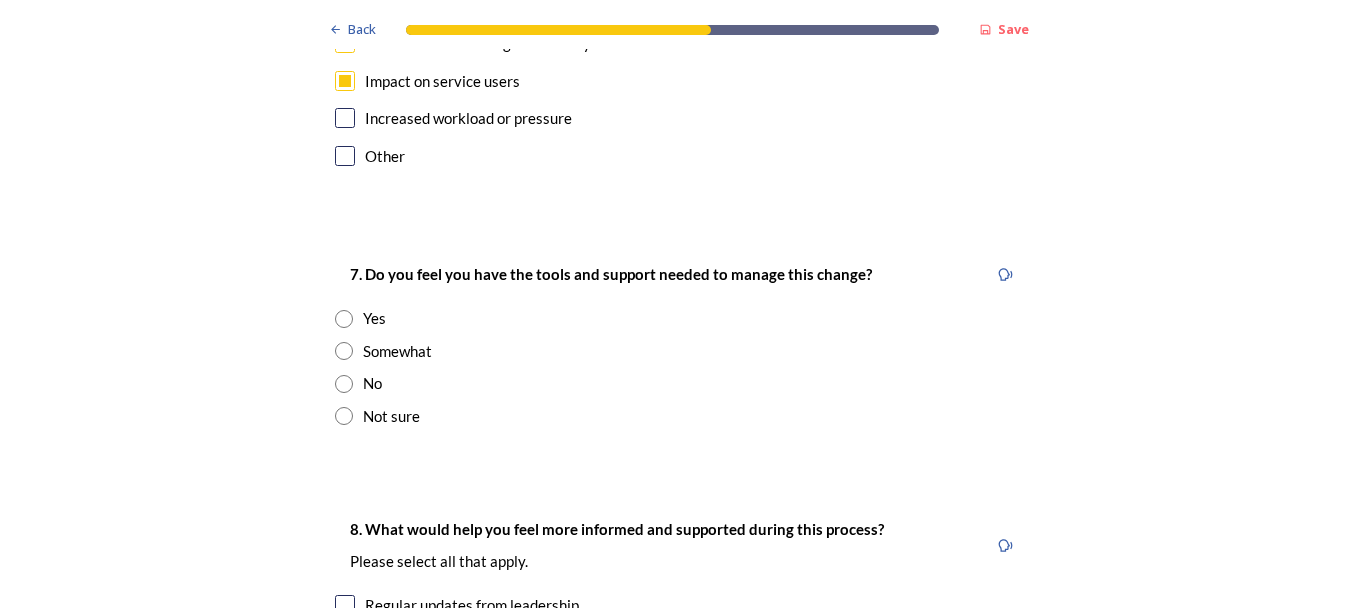 click at bounding box center (344, 351) 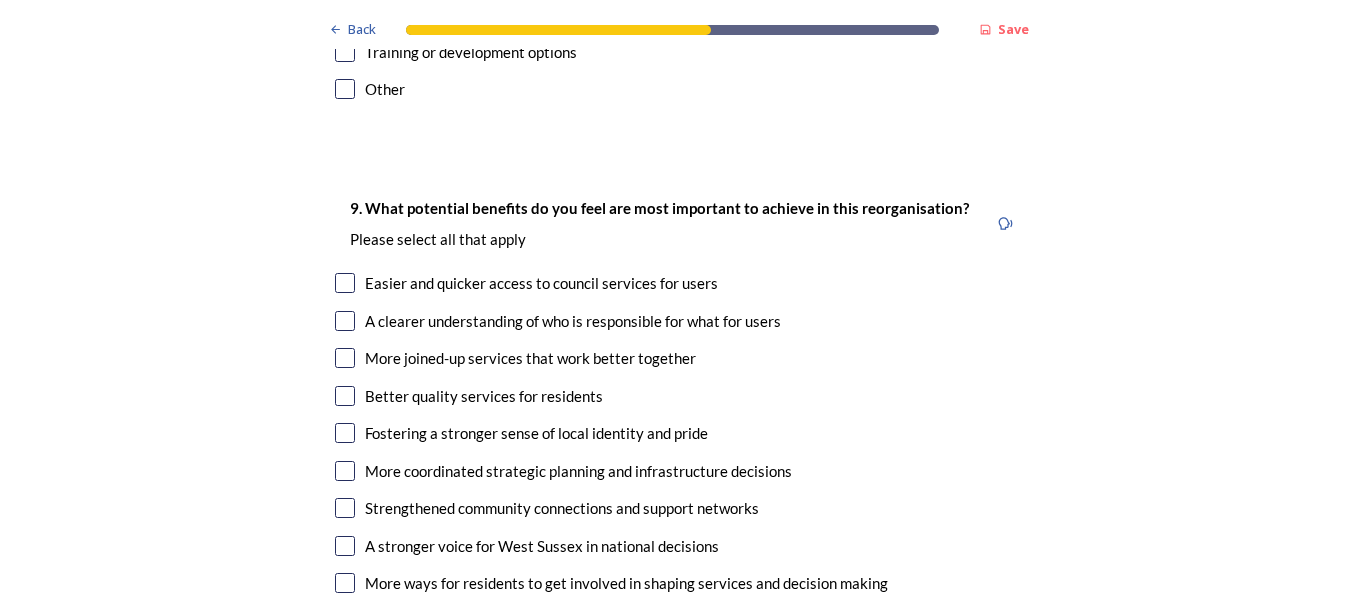 scroll, scrollTop: 4954, scrollLeft: 0, axis: vertical 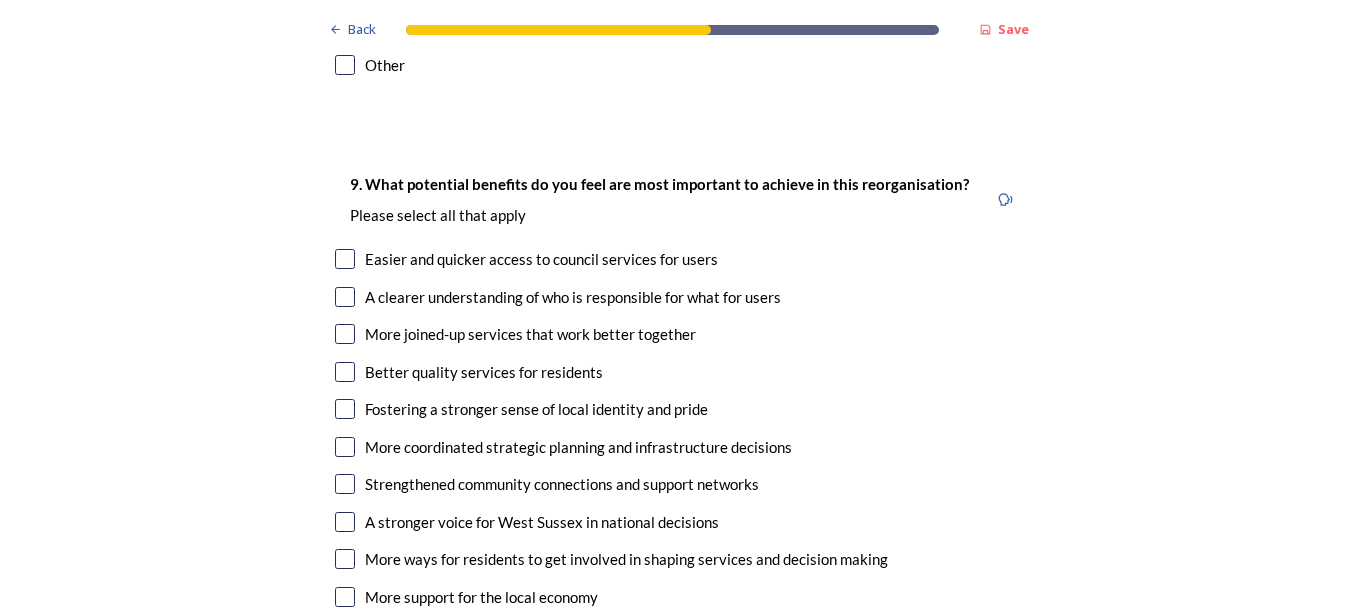 click at bounding box center (345, 522) 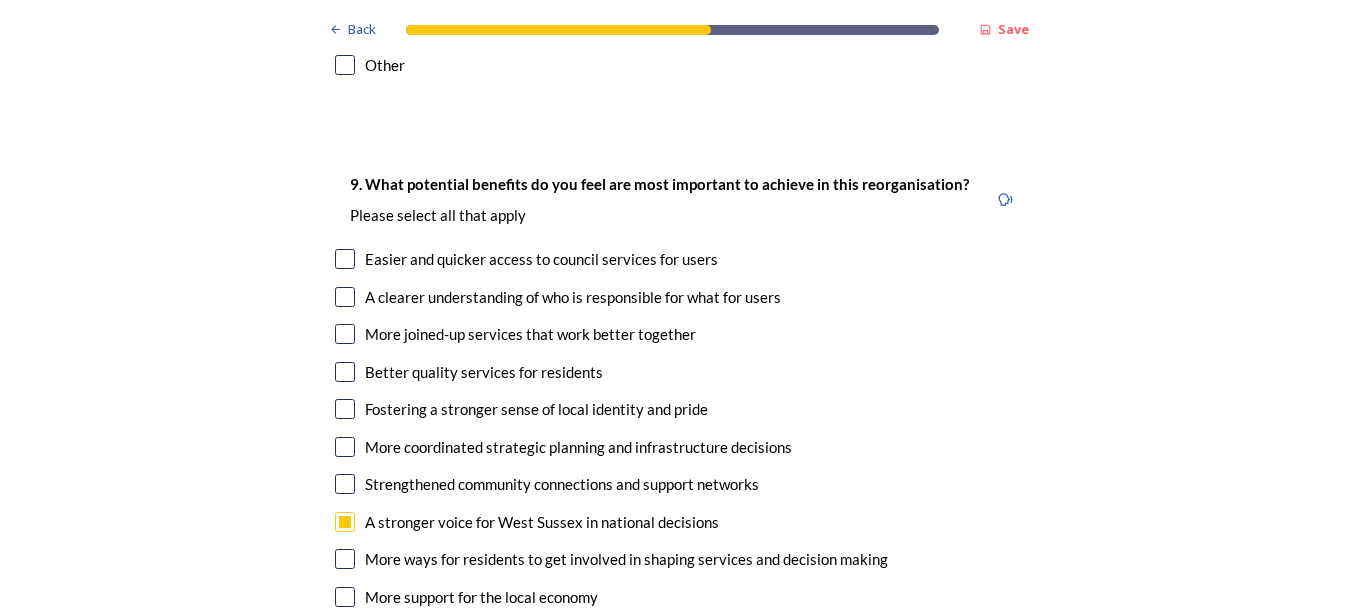 click at bounding box center [345, 447] 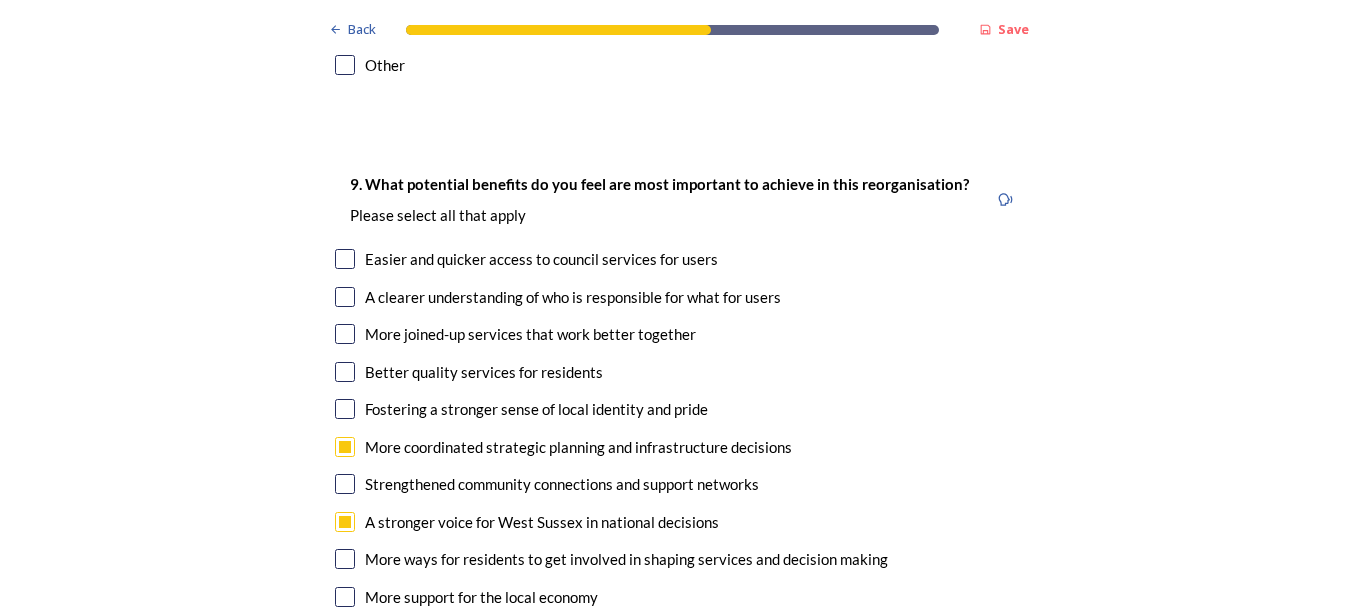 click at bounding box center [345, 297] 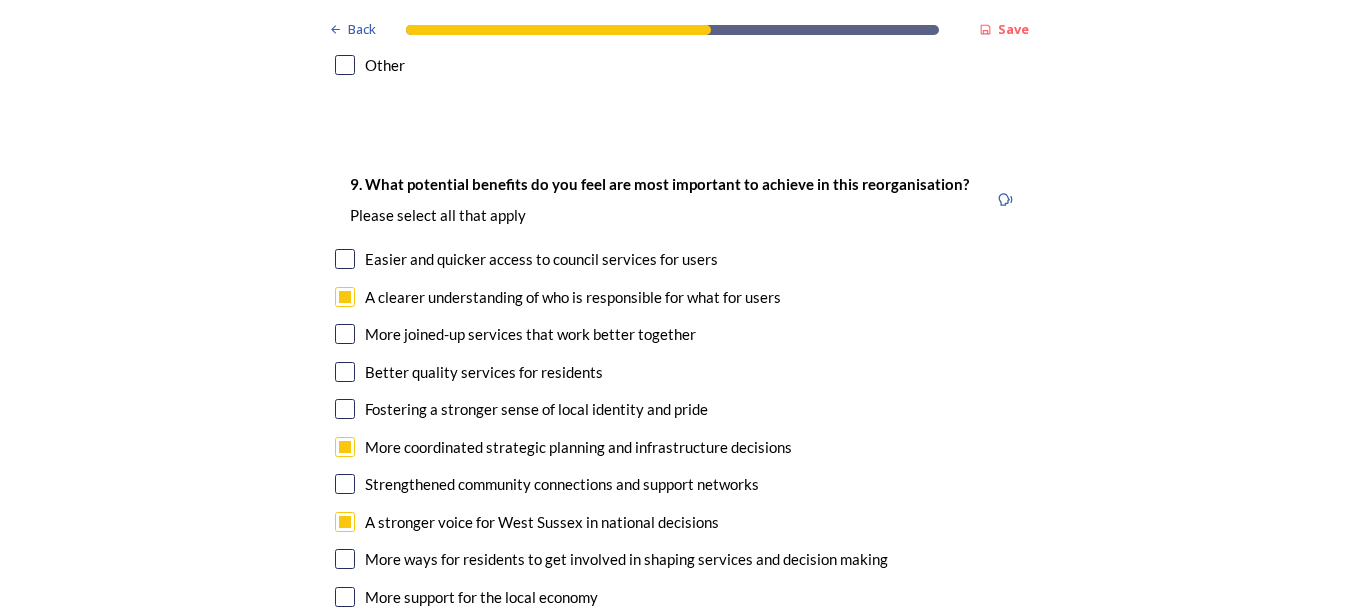 click at bounding box center (345, 334) 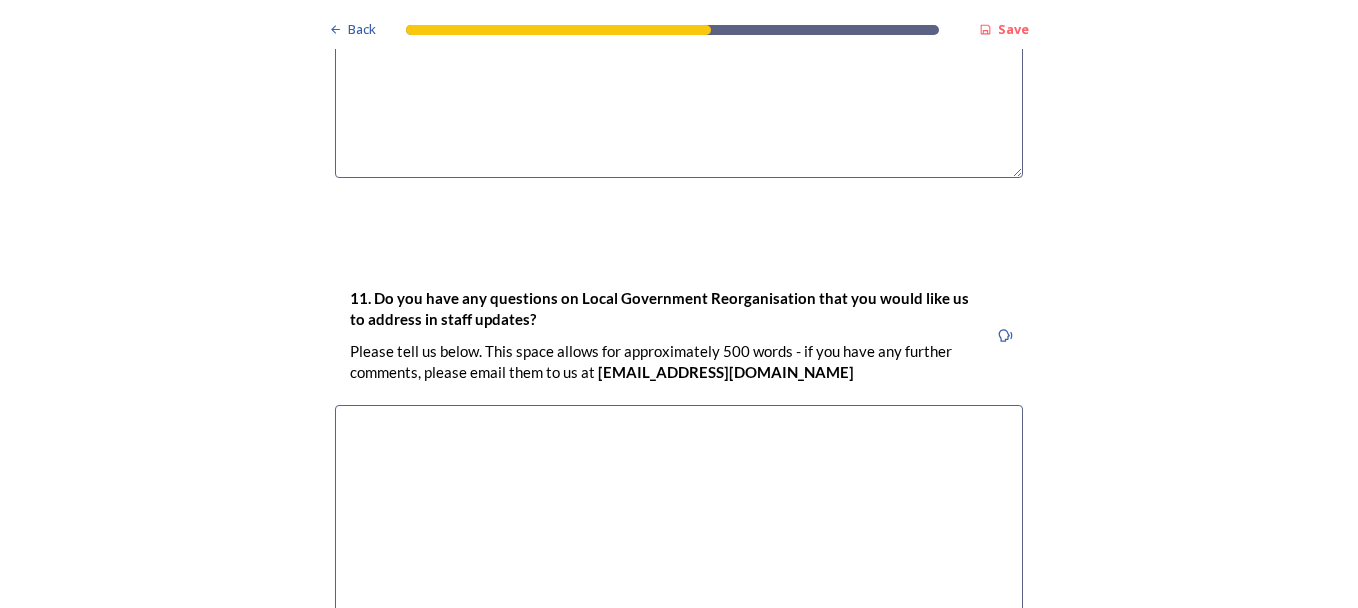scroll, scrollTop: 6106, scrollLeft: 0, axis: vertical 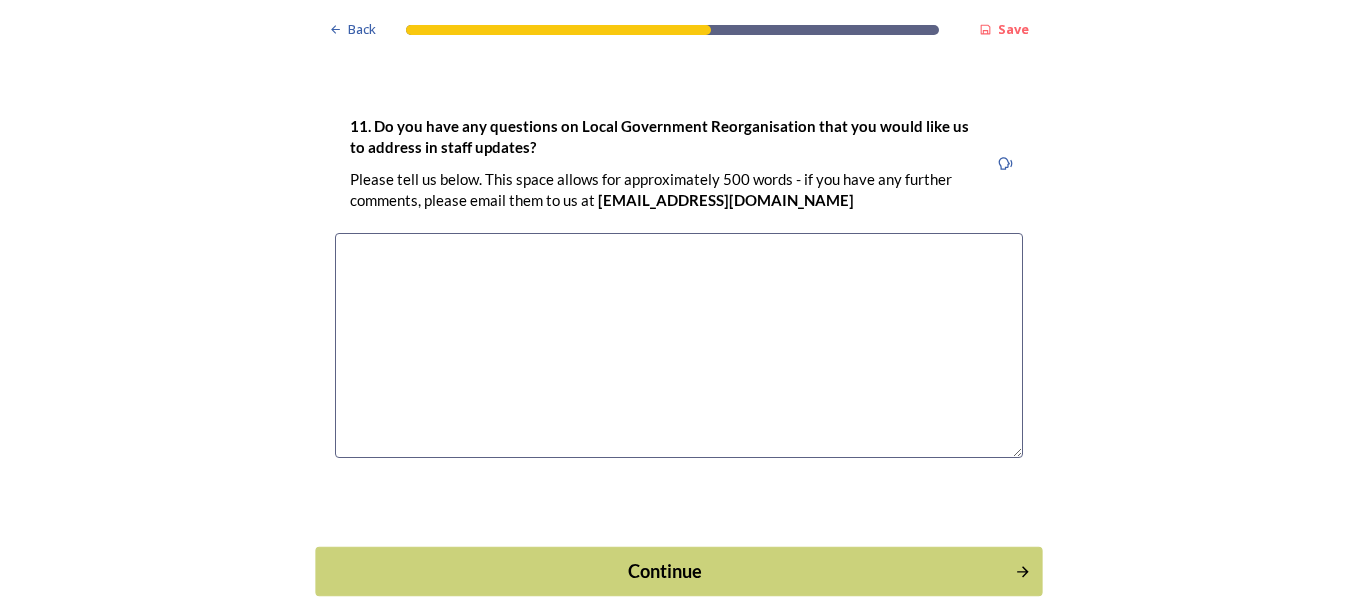 click on "Continue" at bounding box center [665, 570] 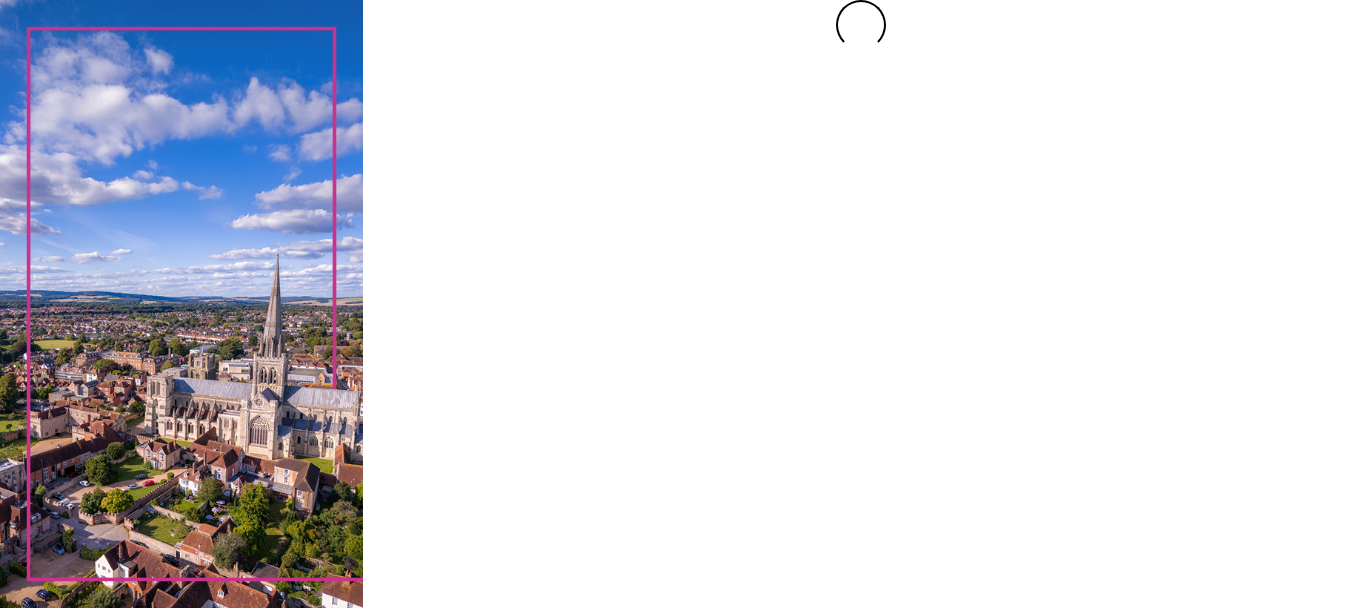 scroll, scrollTop: 0, scrollLeft: 0, axis: both 